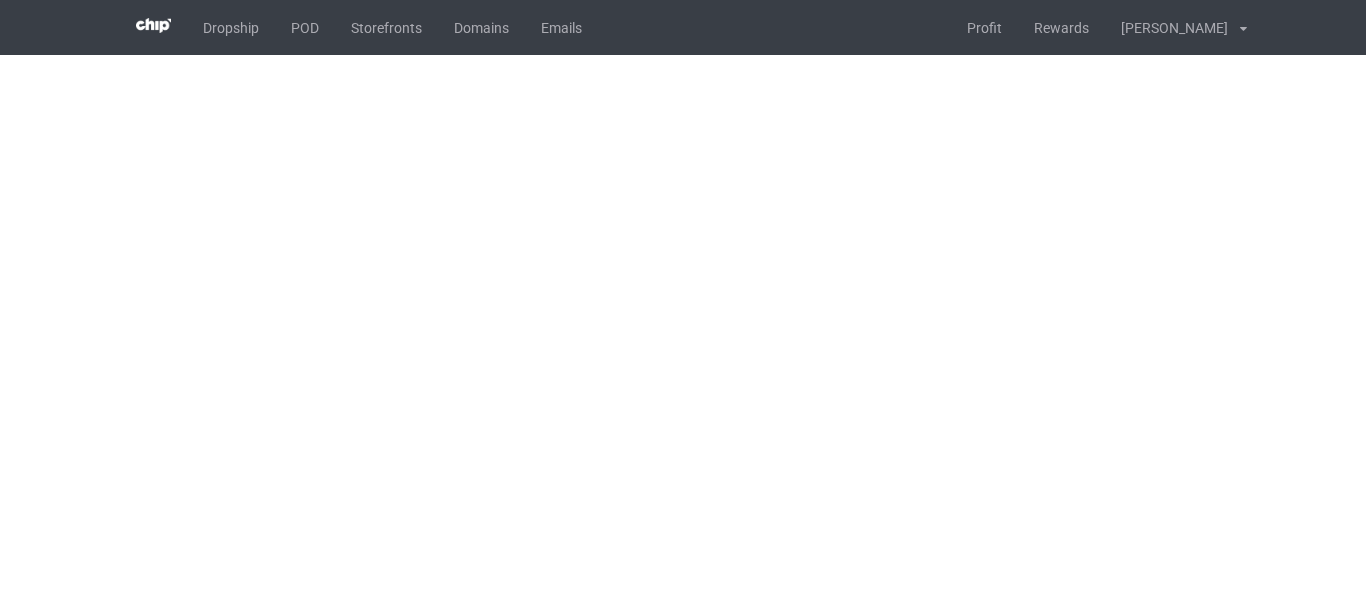 scroll, scrollTop: 0, scrollLeft: 0, axis: both 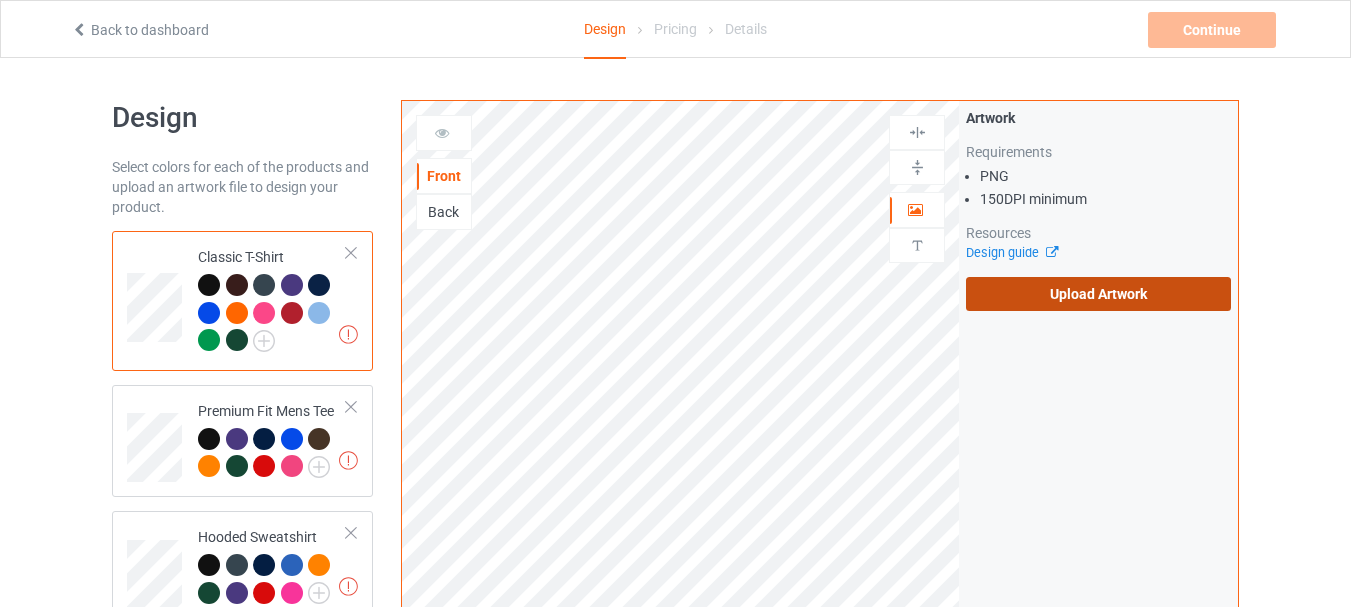 click on "Upload Artwork" at bounding box center [1098, 294] 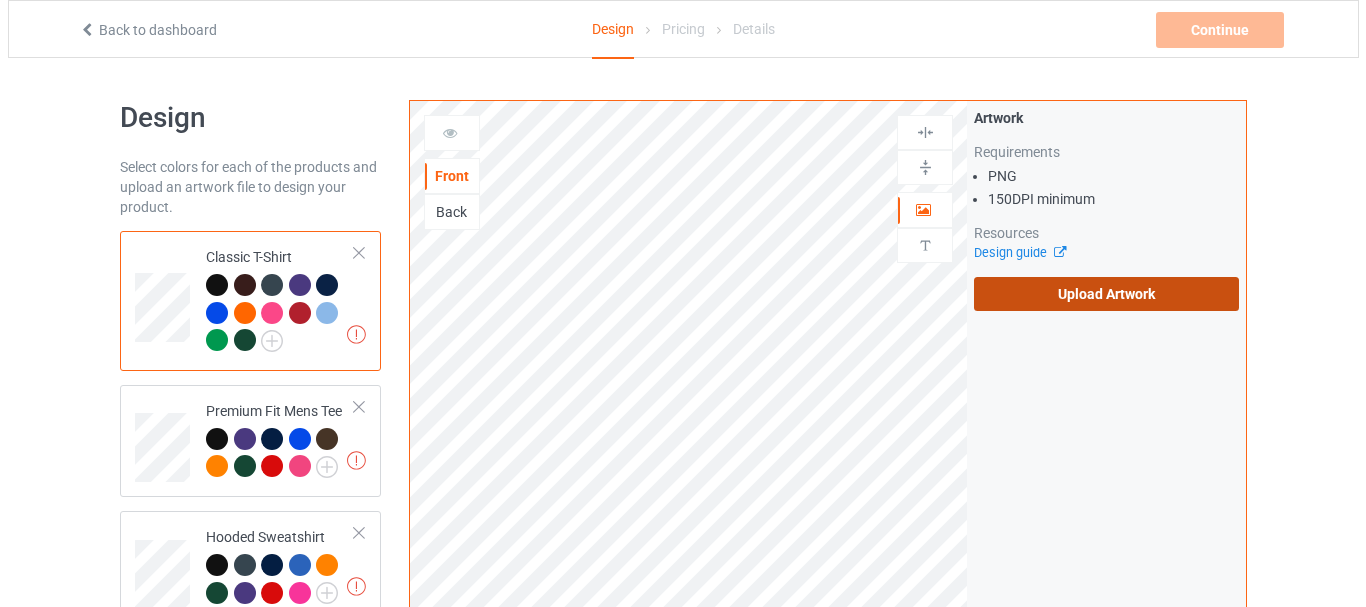 scroll, scrollTop: 1042, scrollLeft: 0, axis: vertical 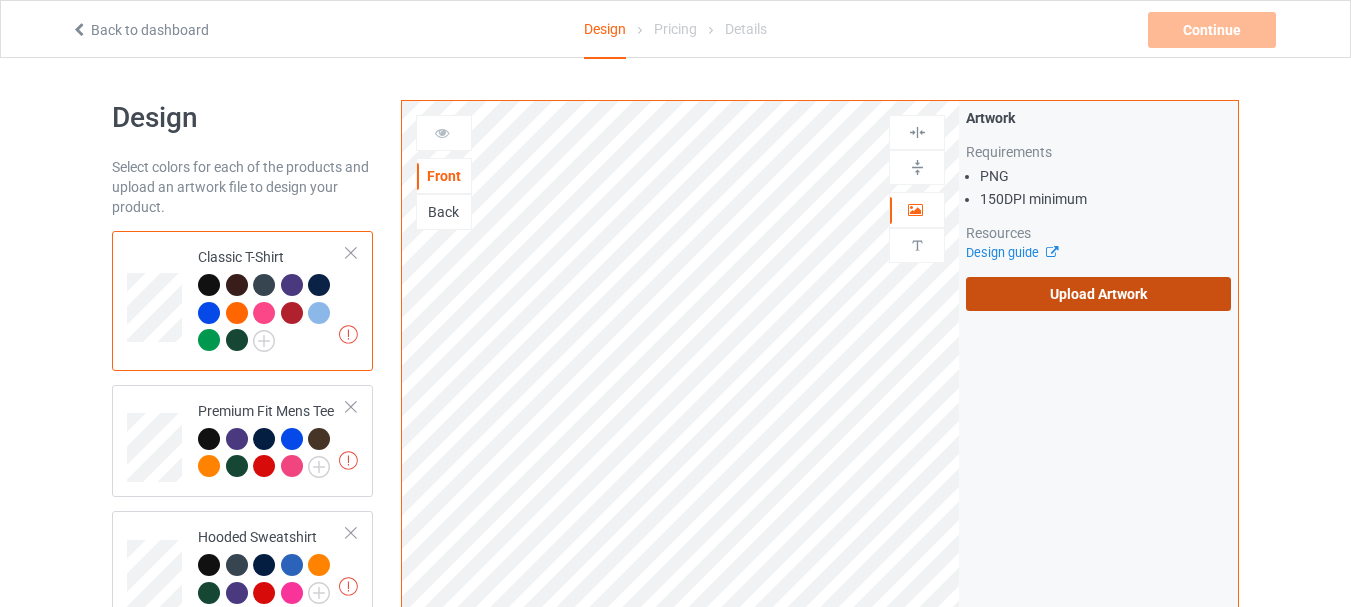 click on "Add product" at bounding box center [242, 1589] 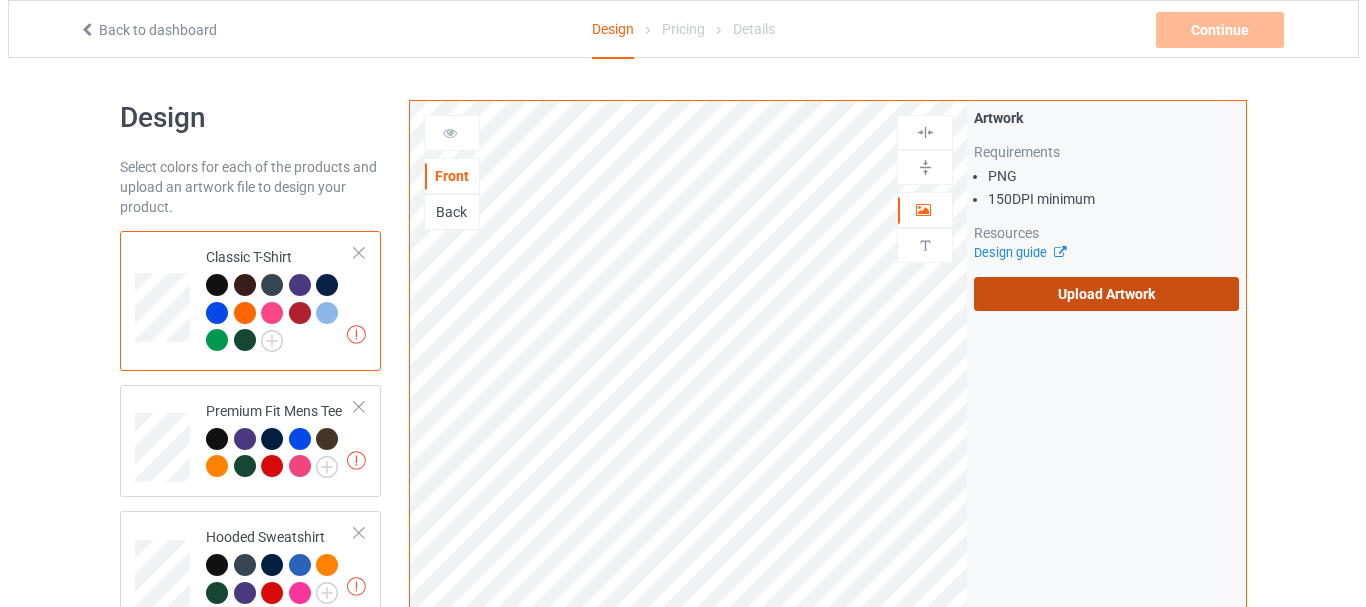 click 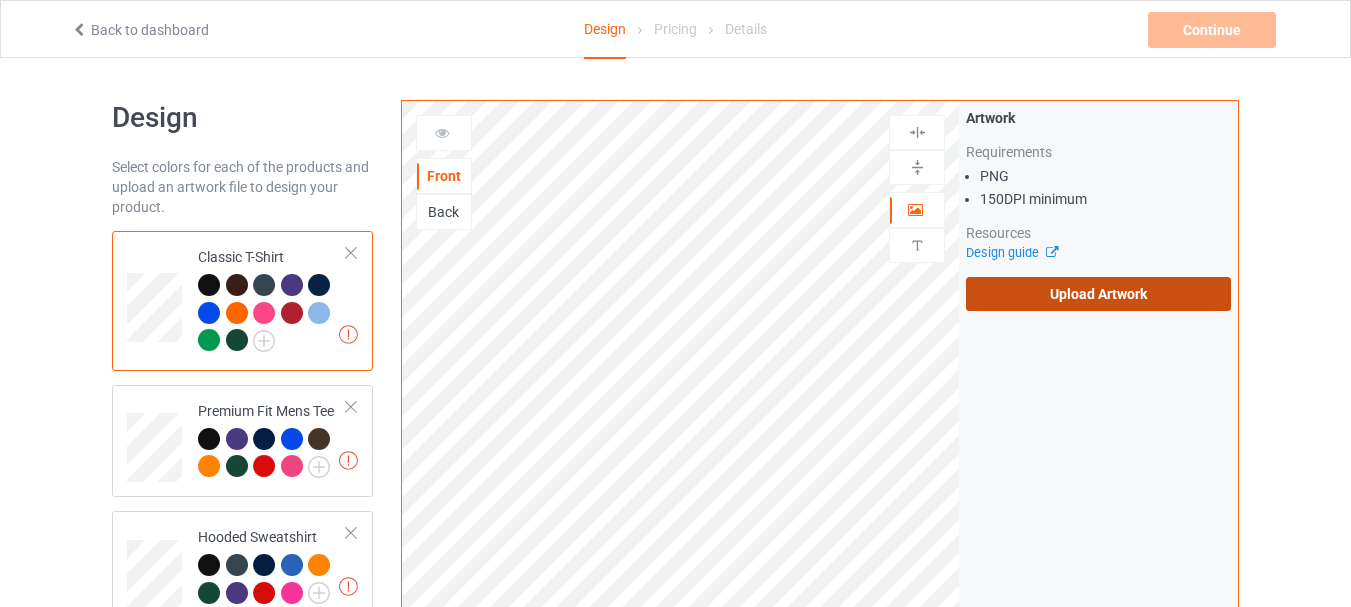 click 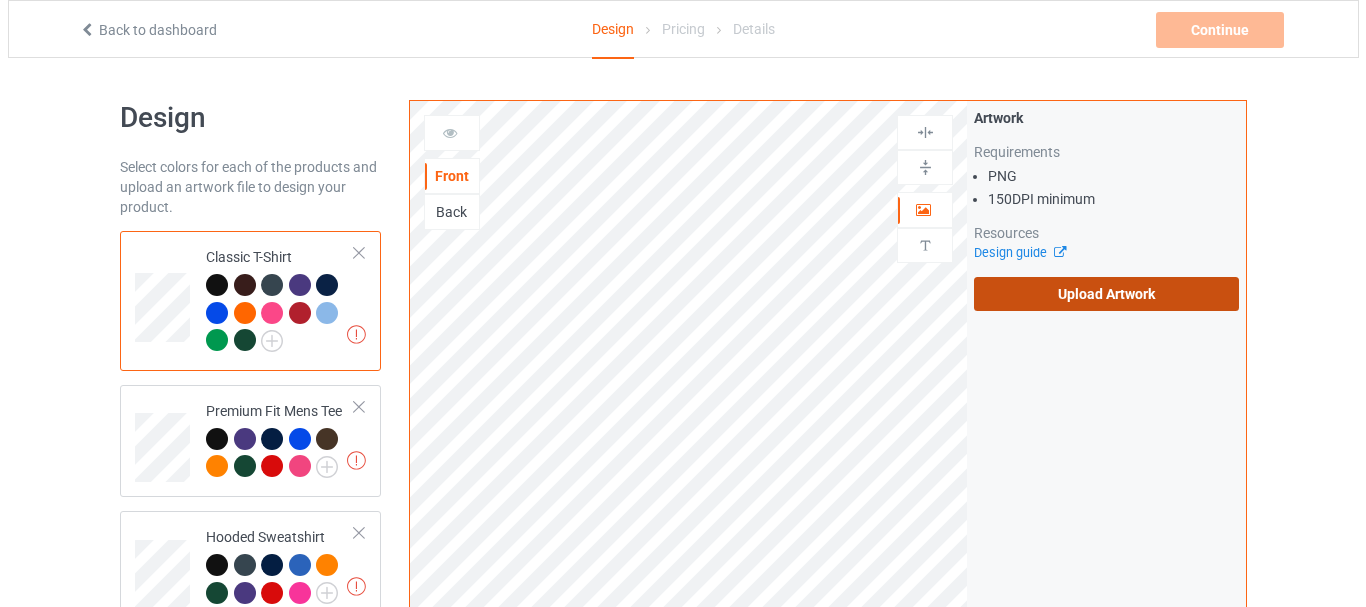 click 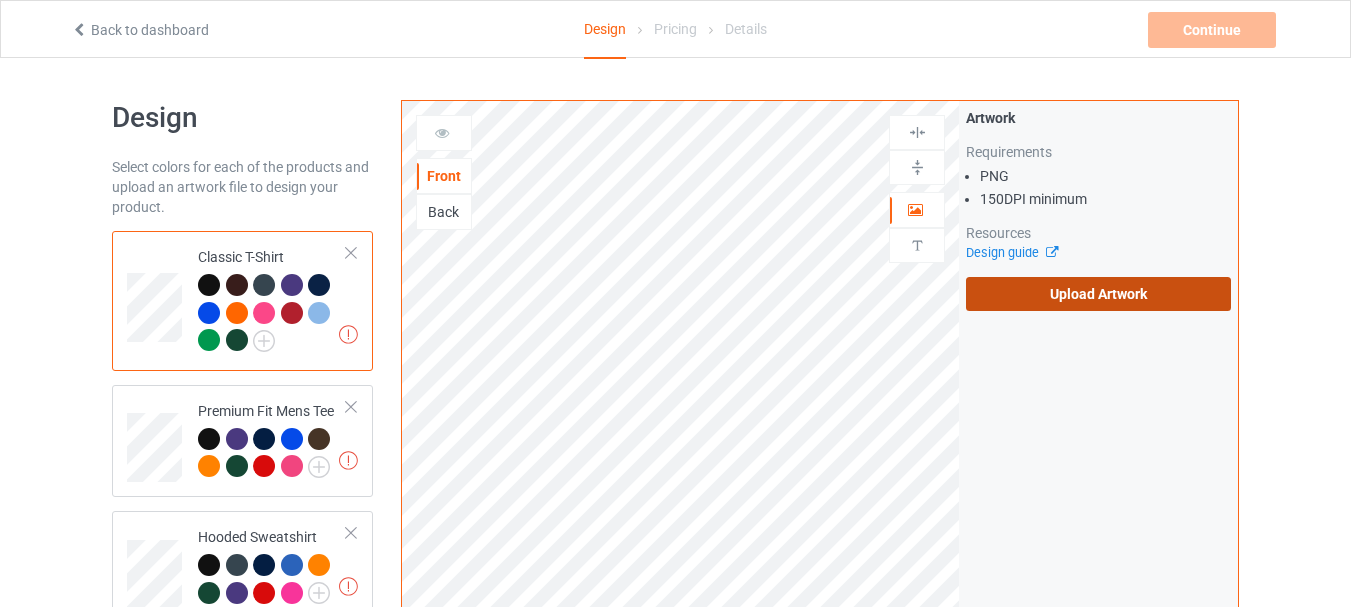 click 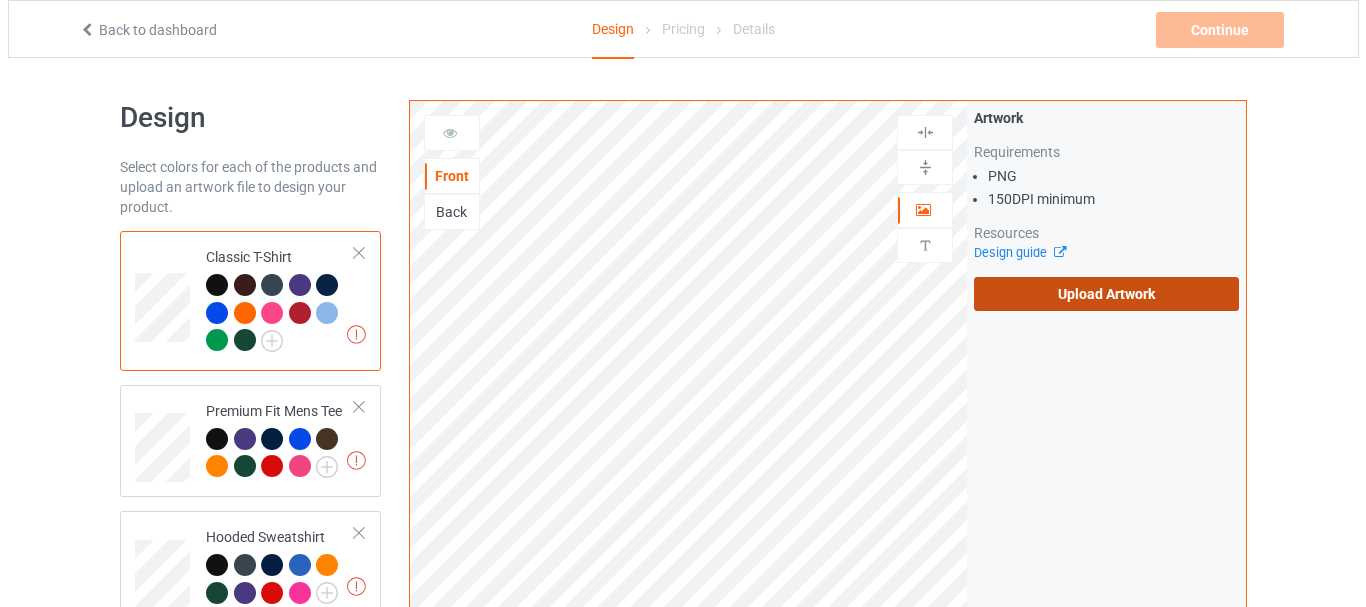 click 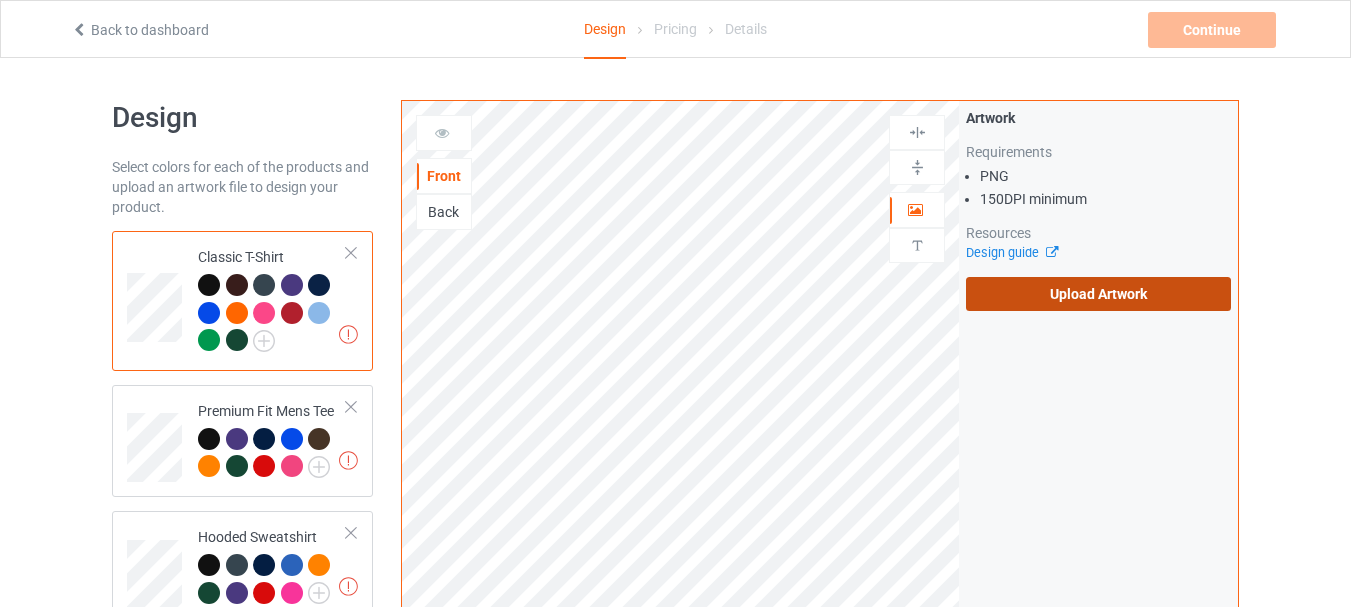 click on "Design Select colors for each of the products and upload an artwork file to design your product. Classic T-Shirt Premium Fit Mens Tee Hooded Sweatshirt [DEMOGRAPHIC_DATA] T-Shirt V-Neck T-Shirt Unisex Tank Long Sleeve Tee Crewneck Sweatshirt Tote Bag Drawstring Bag Mug Color Changing Mug Add product Front Artwork Personalized text Print Guidelines Artwork Move and resize the design until you have found your desired placement Product Mockups Add mockup Add mockup Add mockup Add mockup Add mockup Add mockup" at bounding box center [675, 859] 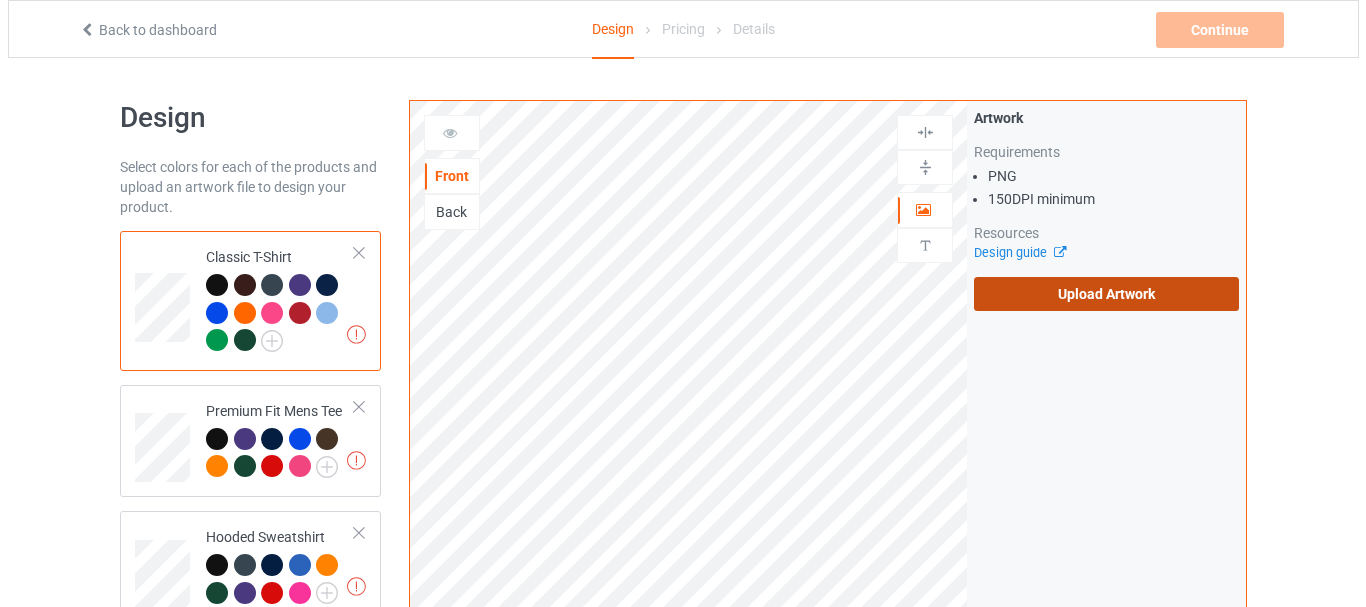scroll 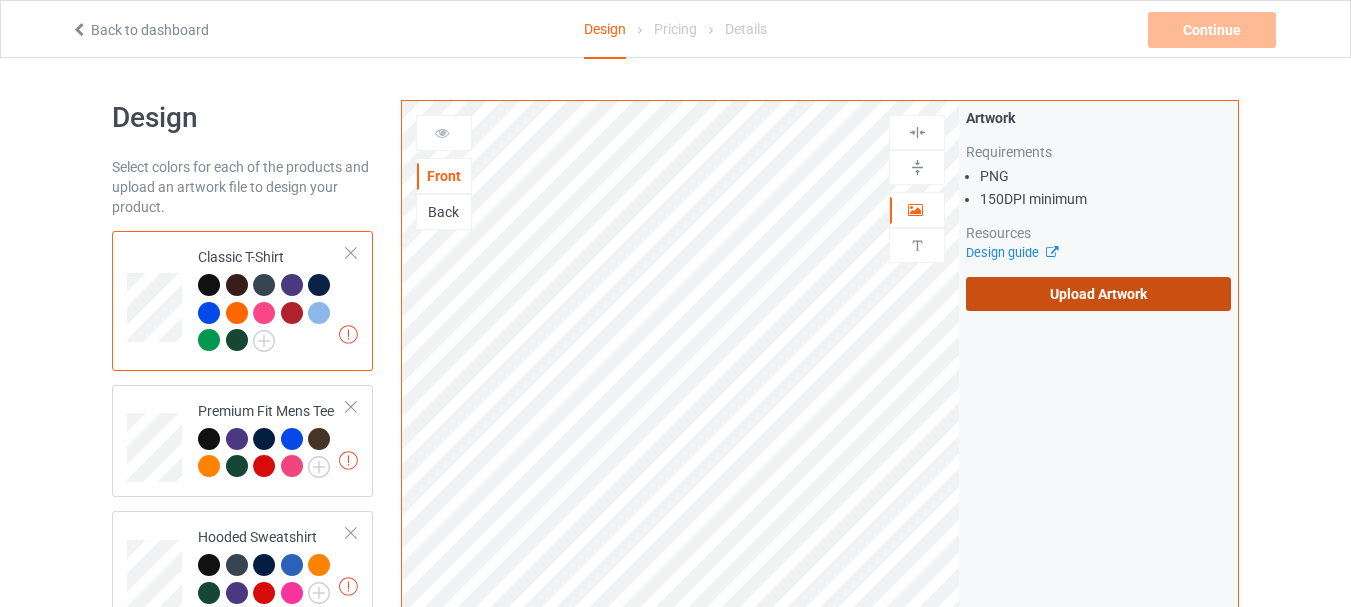 click on "Change default product or side" 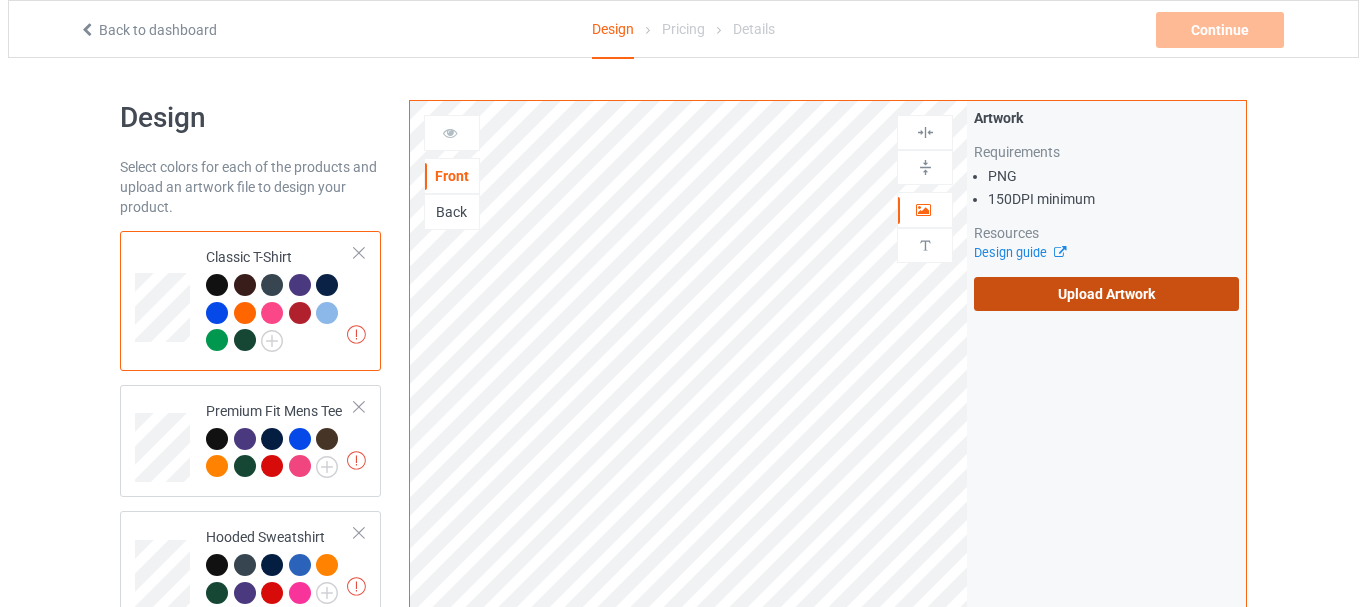 click 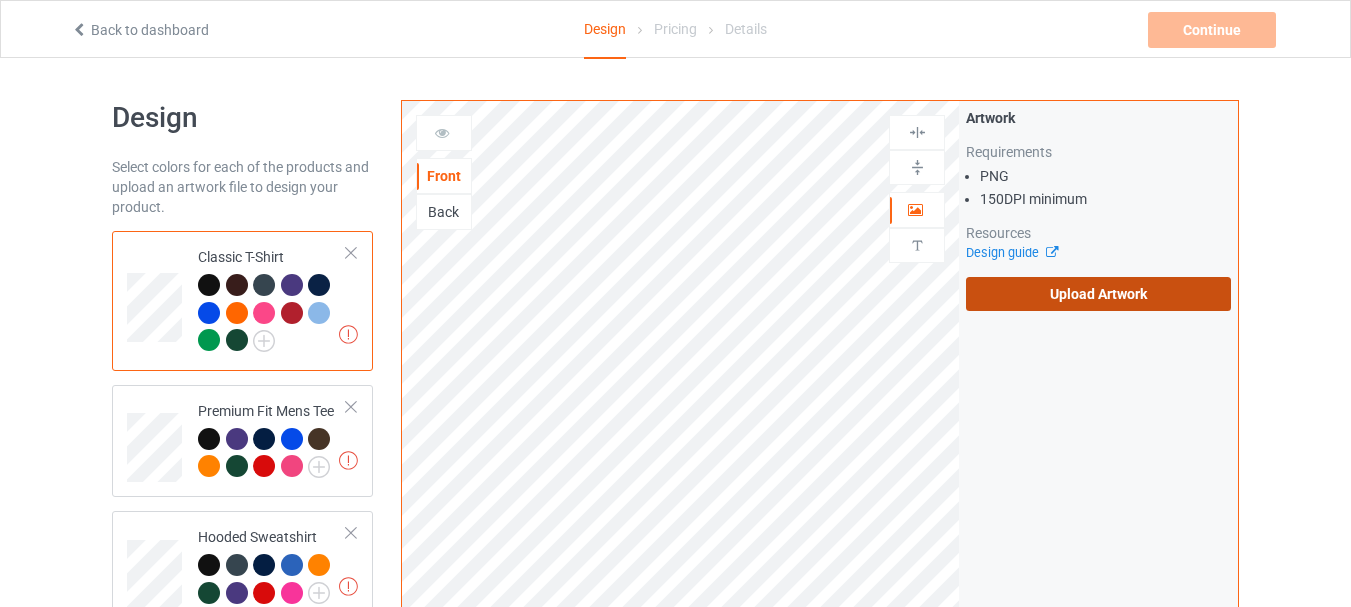 click on "the-seekersd2" 